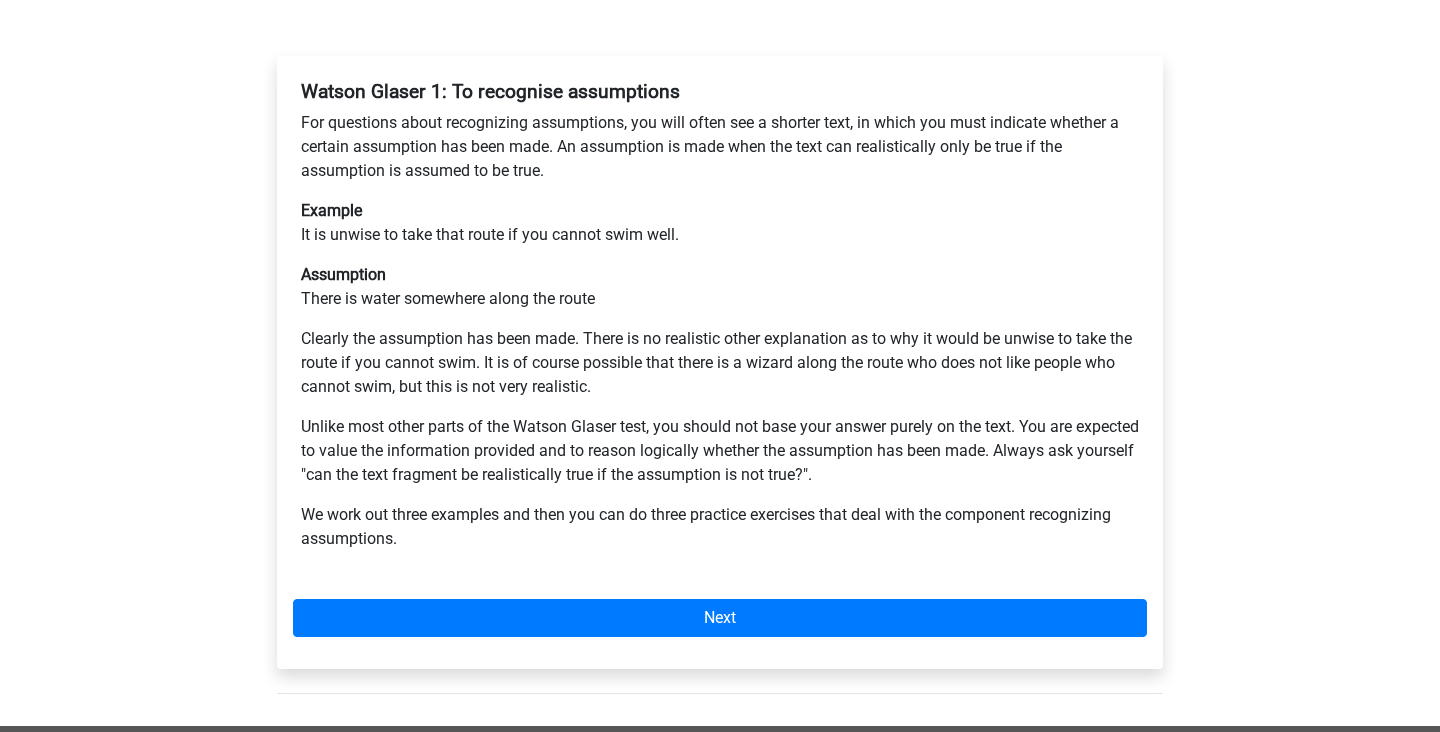 scroll, scrollTop: 291, scrollLeft: 0, axis: vertical 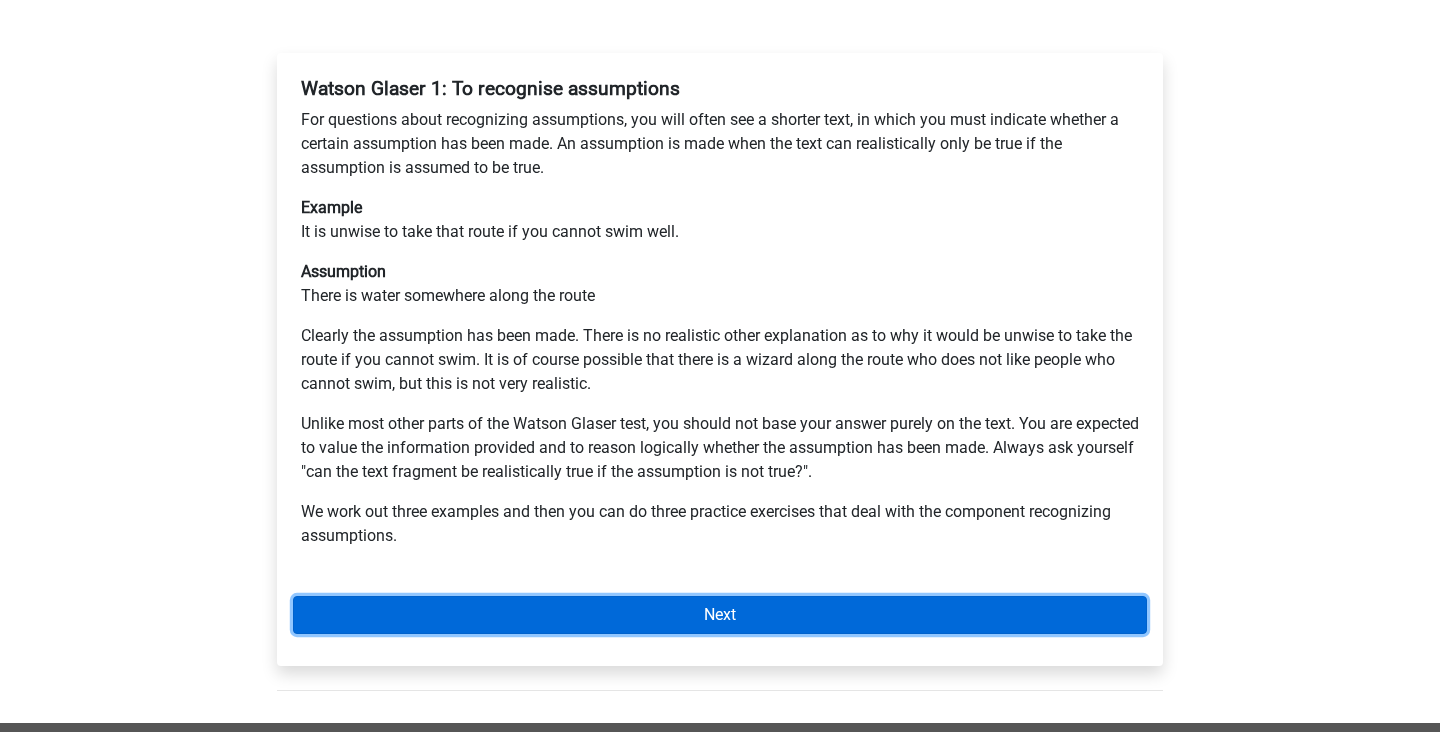 click on "Next" at bounding box center [720, 615] 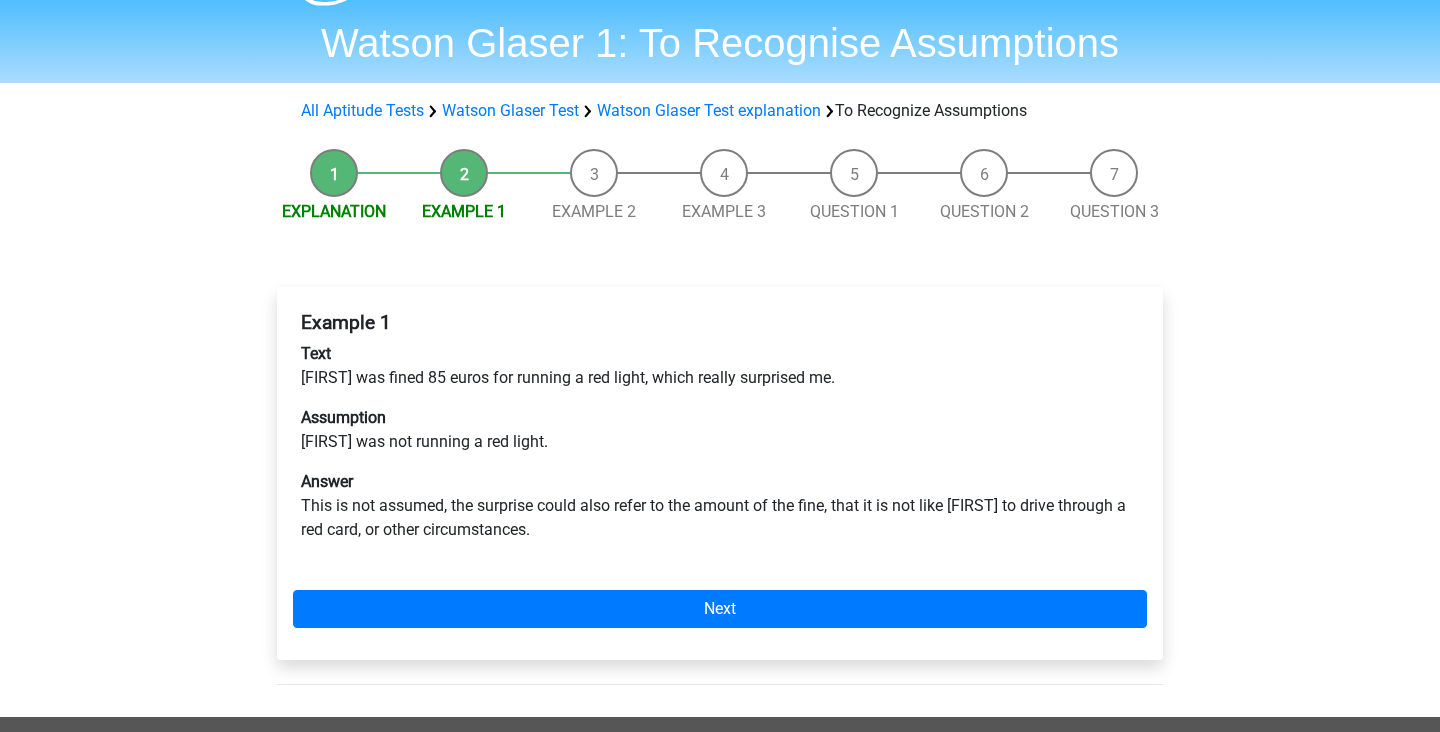 scroll, scrollTop: 59, scrollLeft: 0, axis: vertical 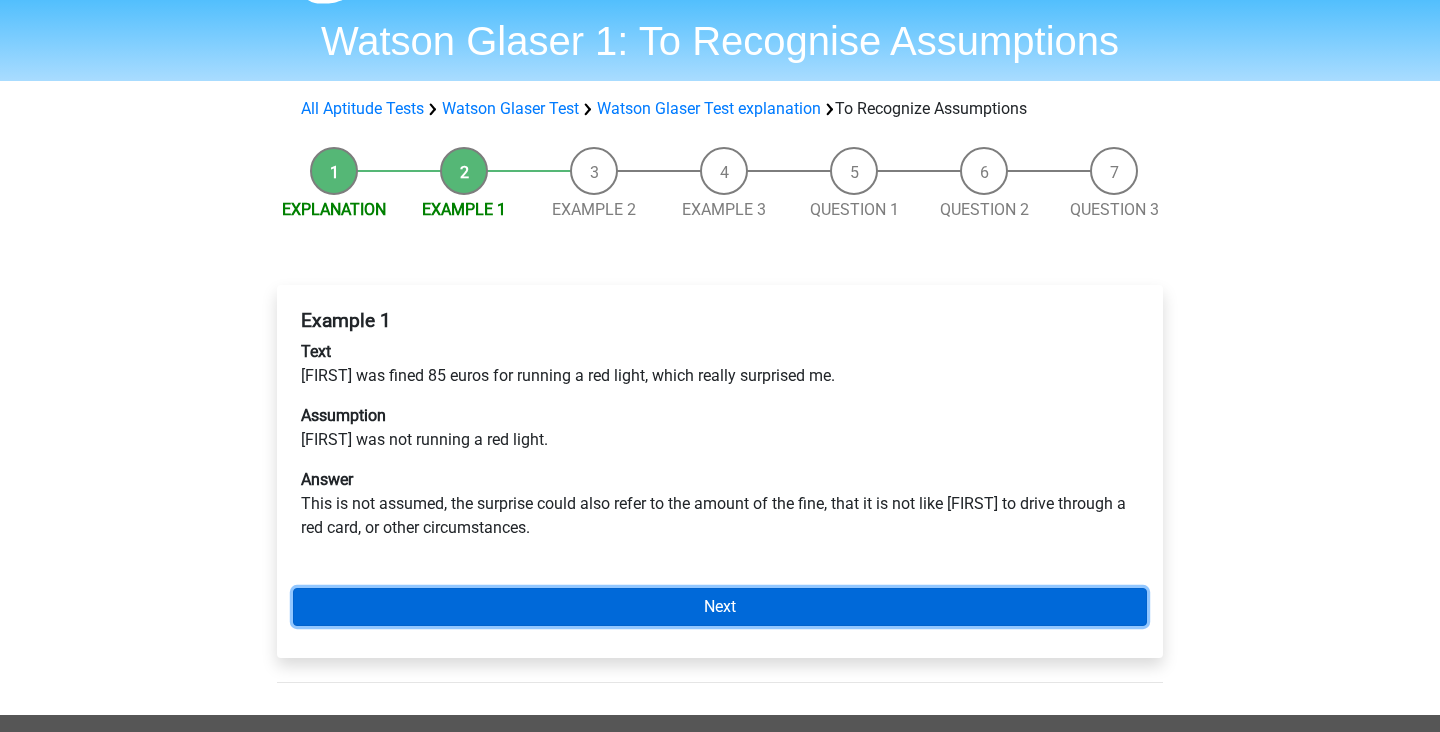 click on "Next" at bounding box center (720, 607) 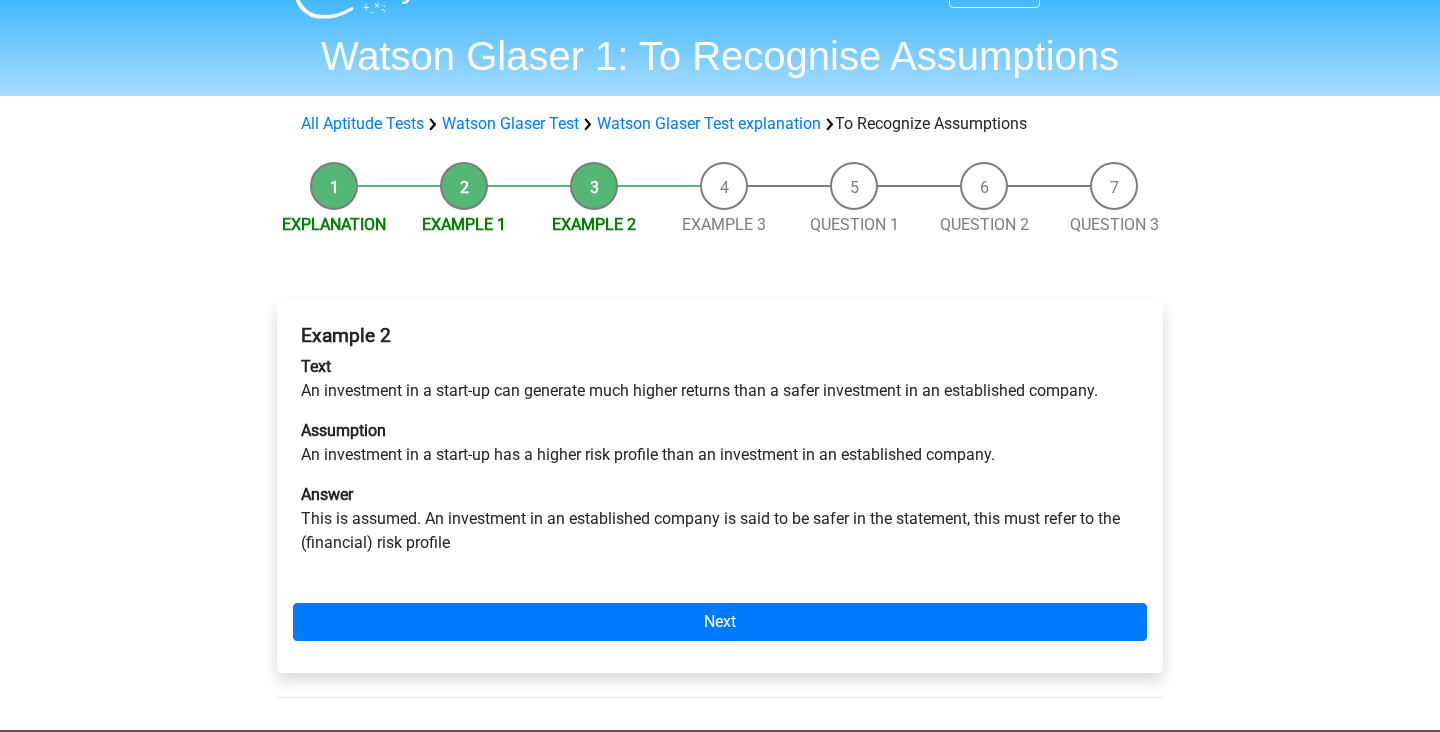 scroll, scrollTop: 48, scrollLeft: 0, axis: vertical 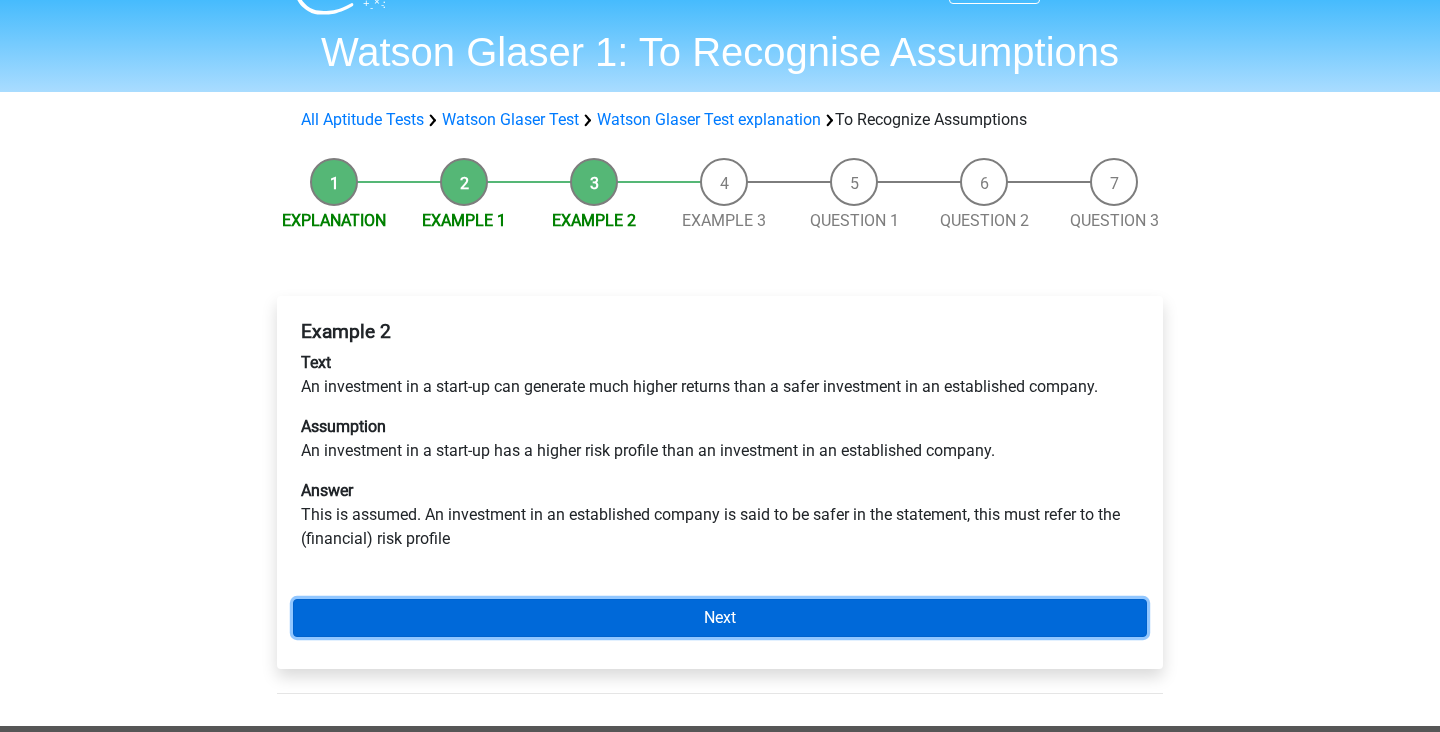 click on "Next" at bounding box center [720, 618] 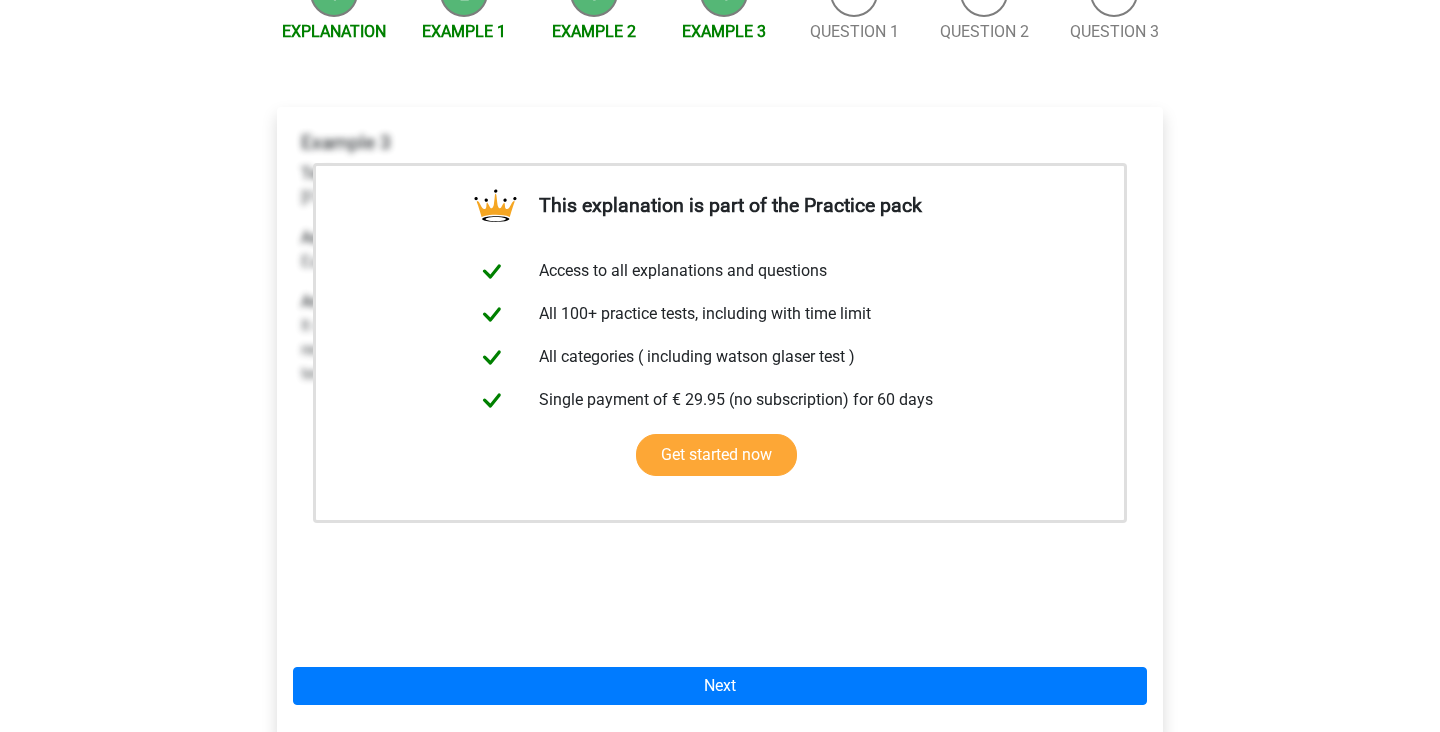 scroll, scrollTop: 262, scrollLeft: 0, axis: vertical 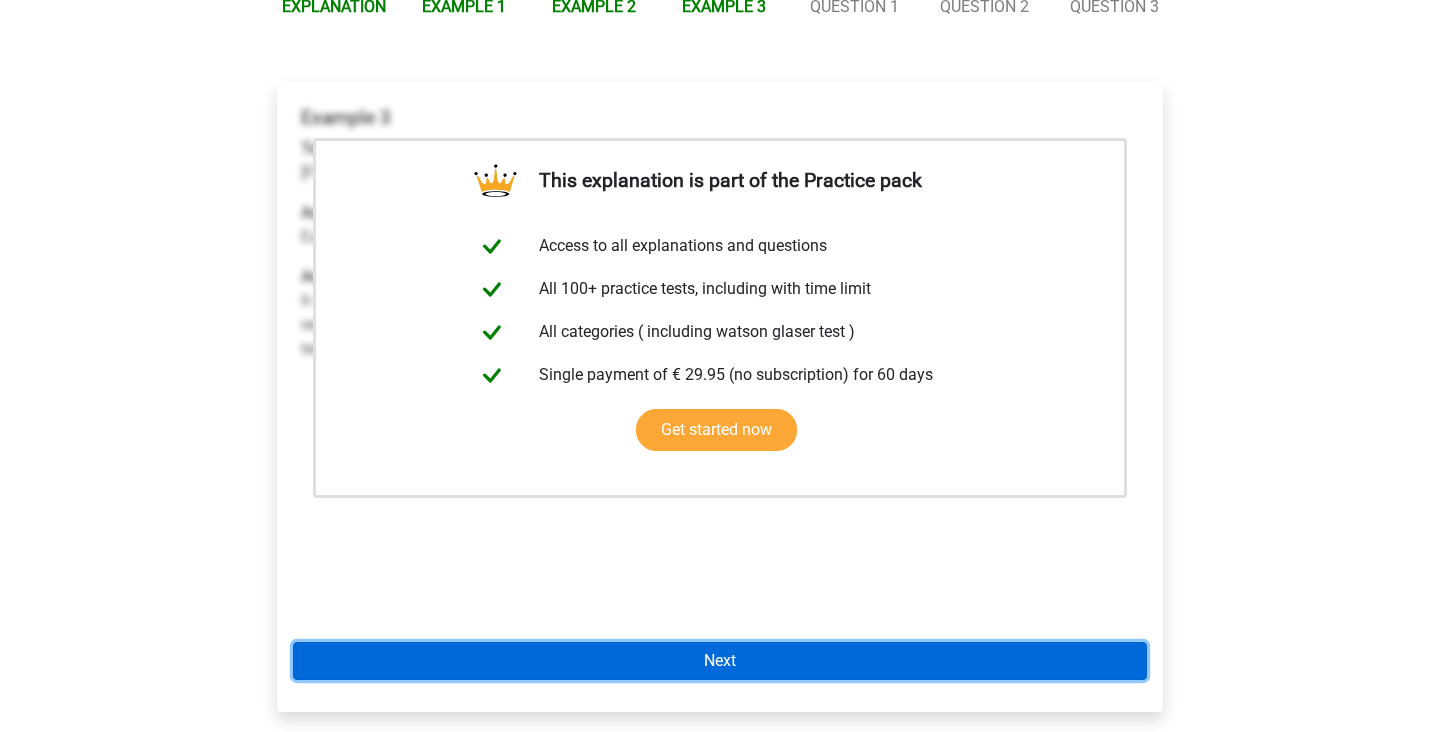 click on "Next" at bounding box center (720, 661) 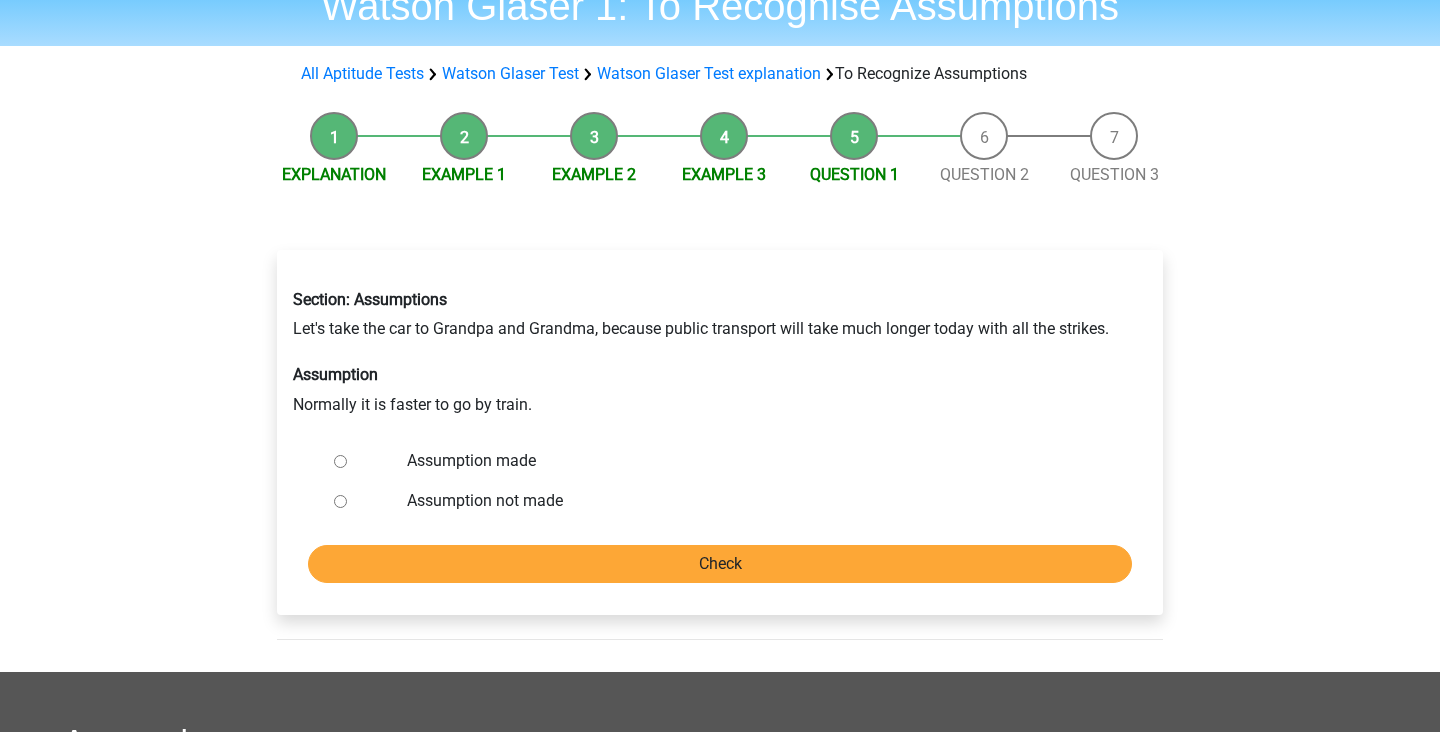 scroll, scrollTop: 88, scrollLeft: 0, axis: vertical 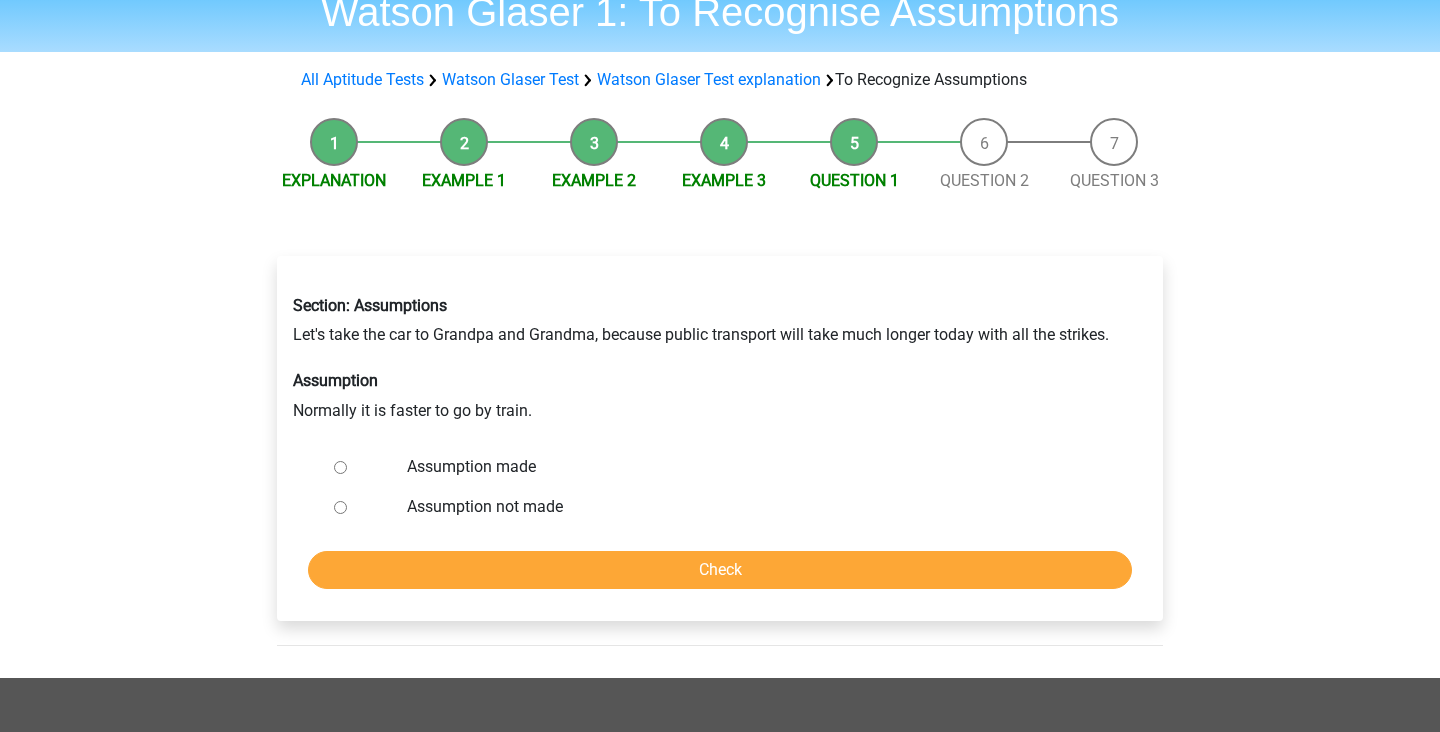 click at bounding box center (359, 507) 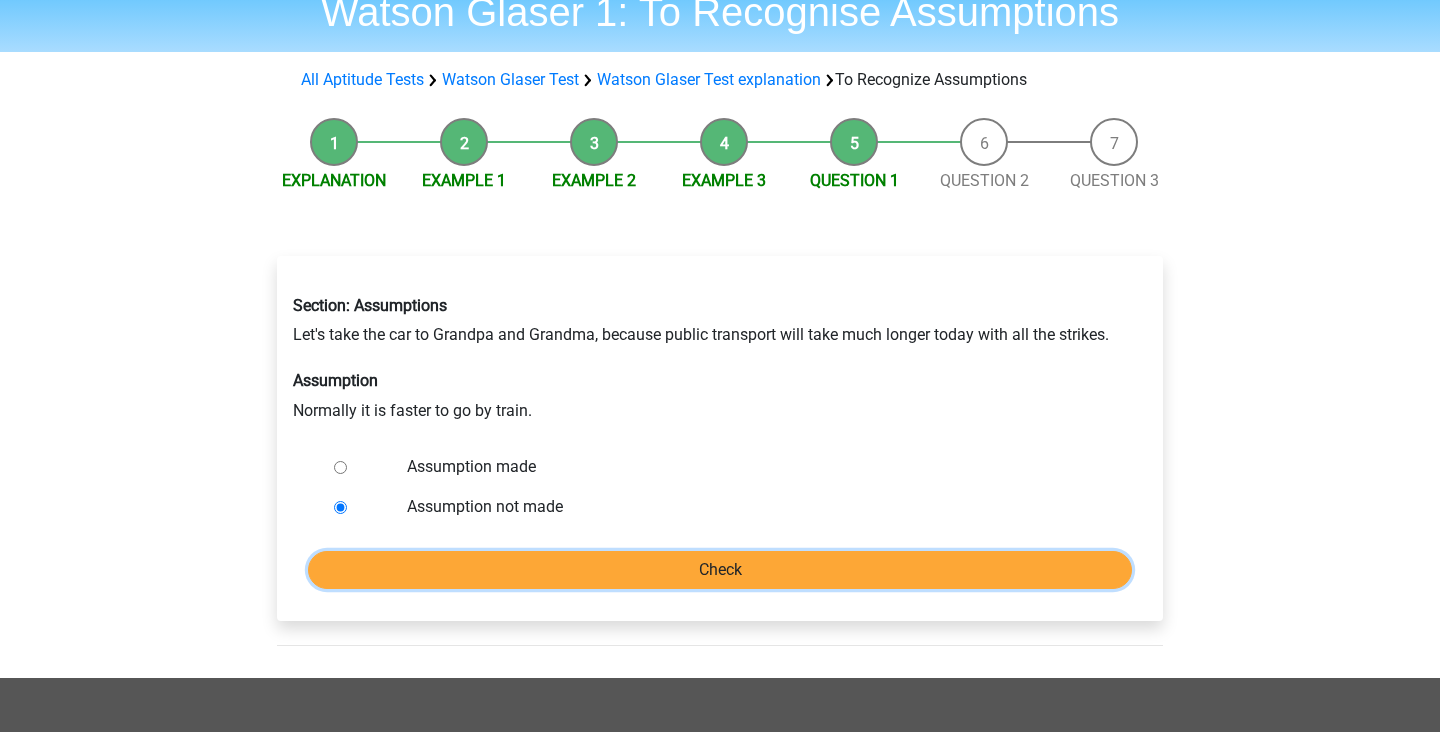 click on "Check" at bounding box center [720, 570] 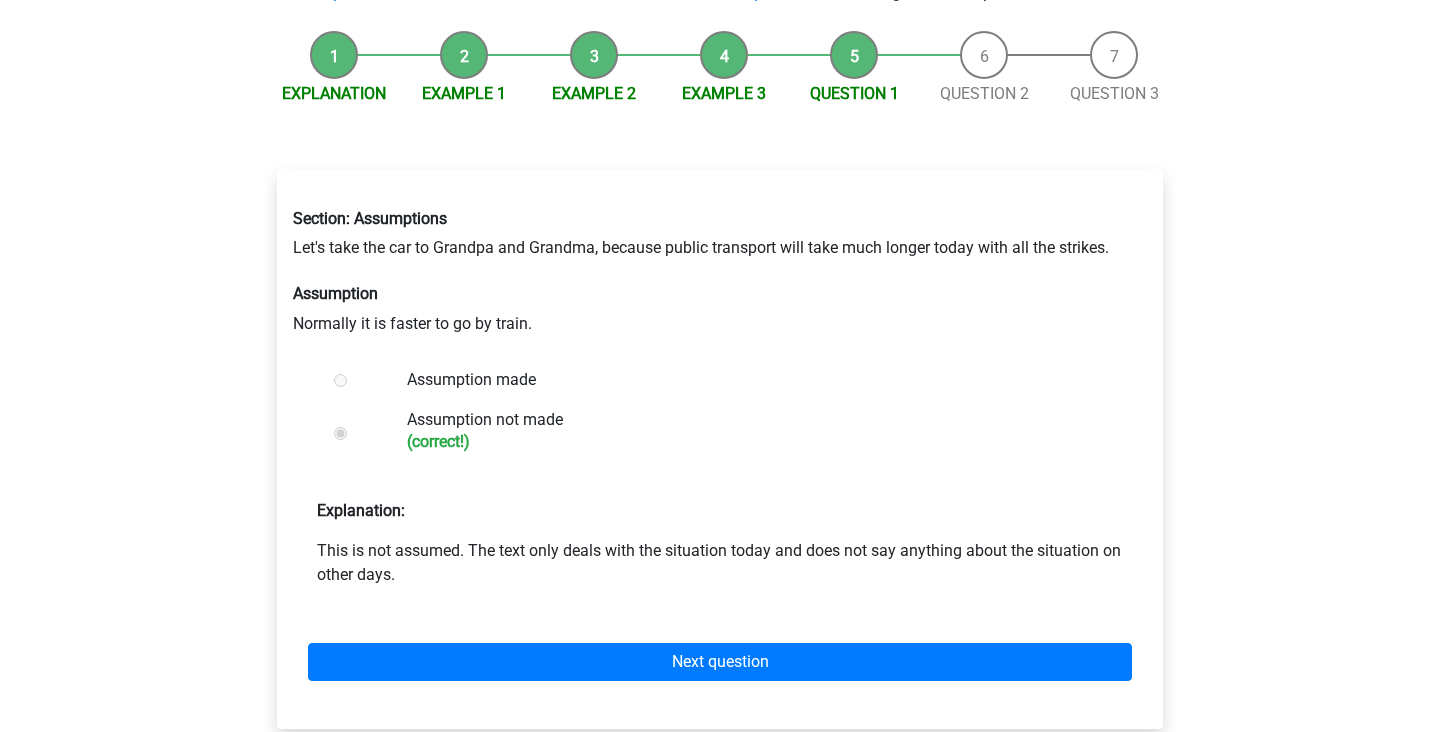 scroll, scrollTop: 174, scrollLeft: 0, axis: vertical 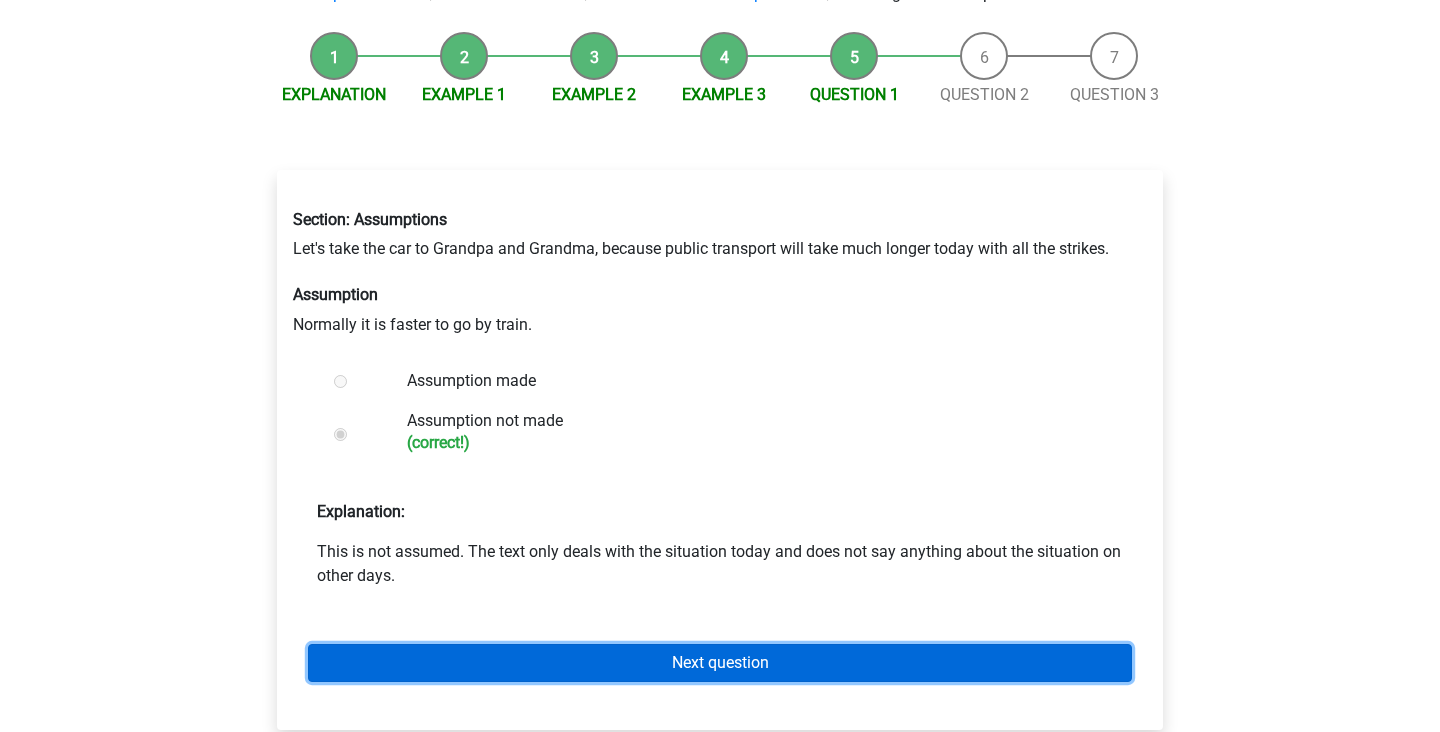 click on "Next question" at bounding box center [720, 663] 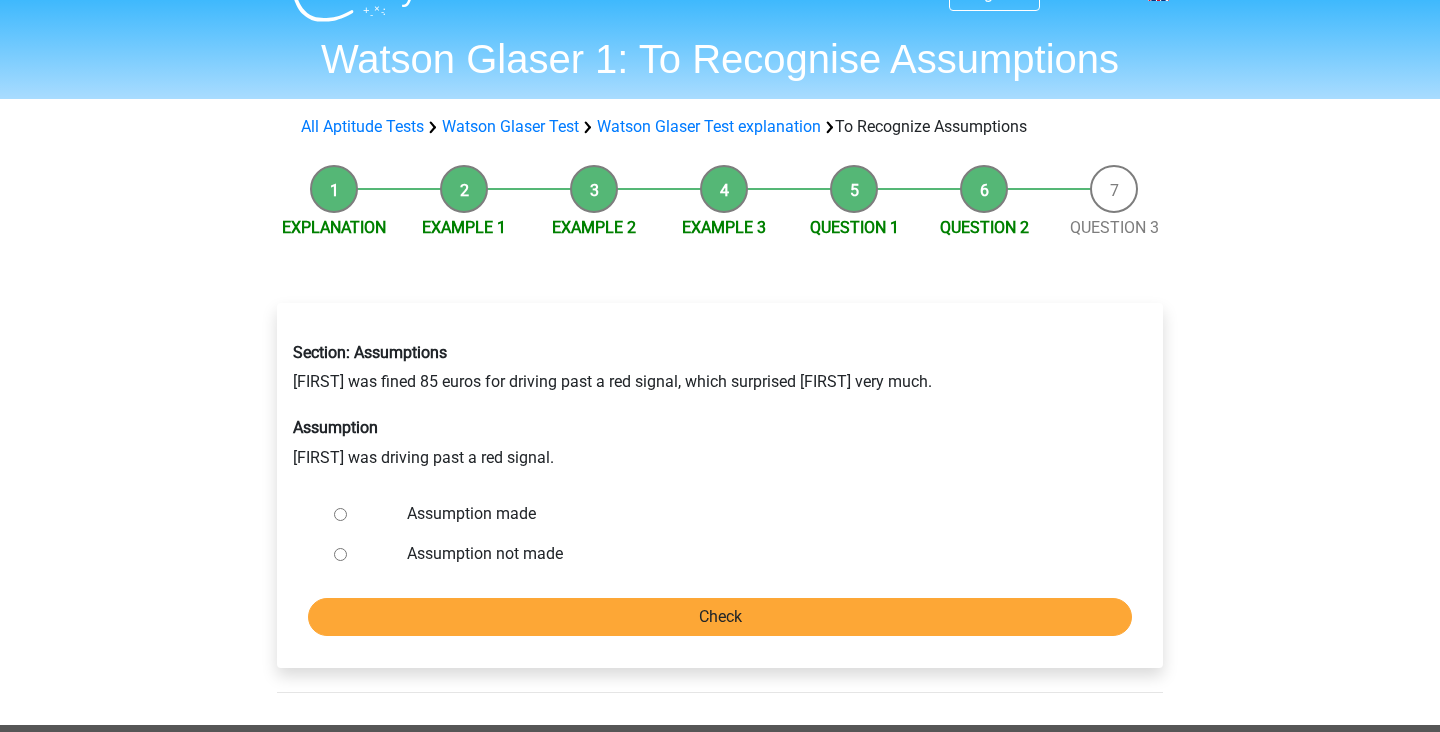 scroll, scrollTop: 76, scrollLeft: 0, axis: vertical 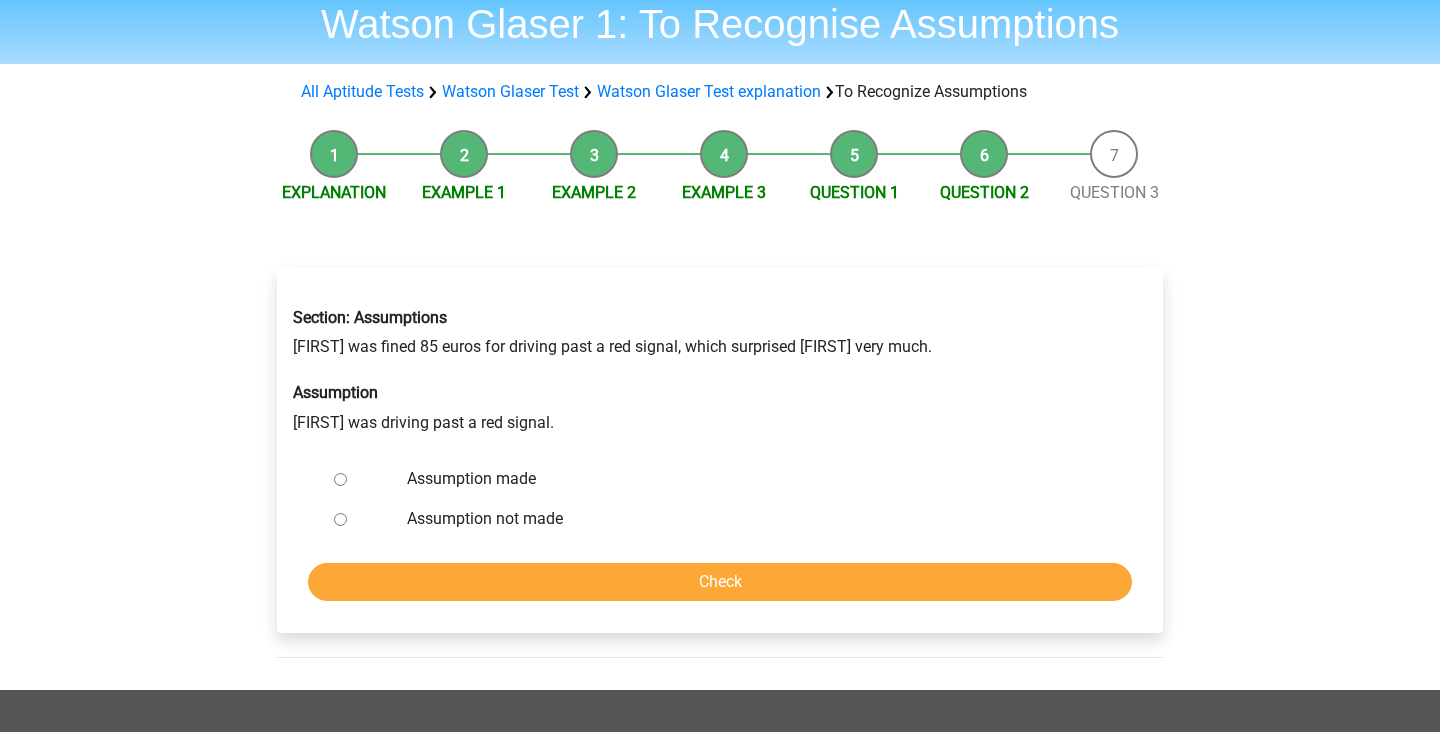 click on "Assumption made" at bounding box center (753, 479) 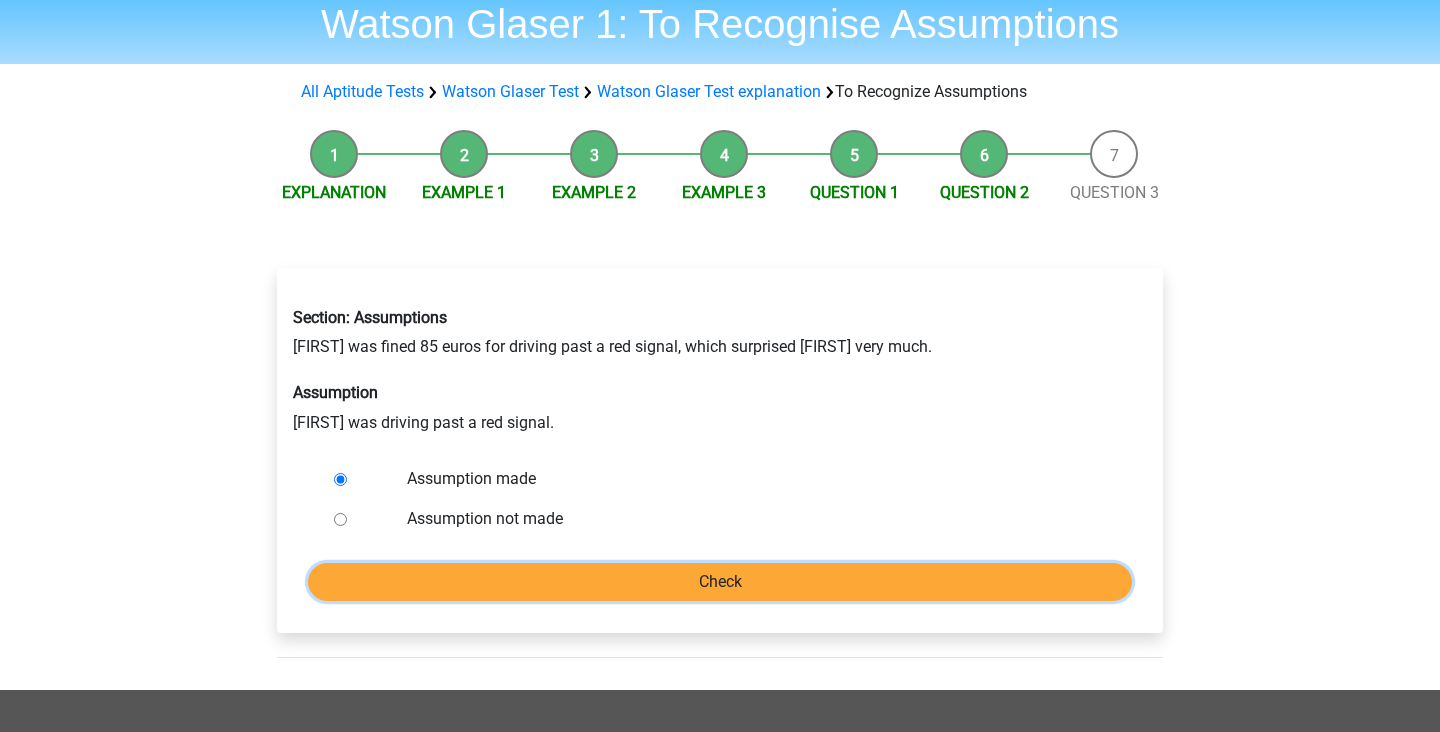 click on "Check" at bounding box center [720, 582] 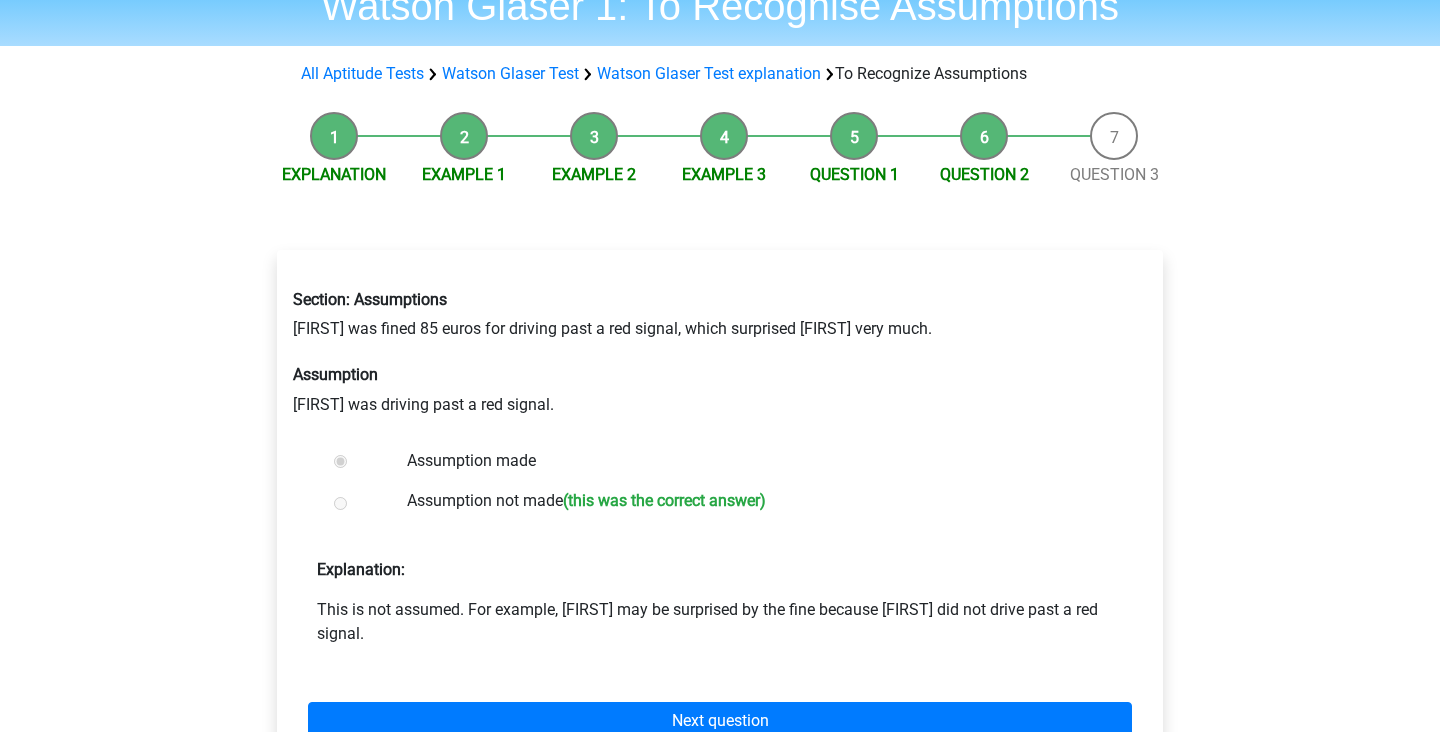 scroll, scrollTop: 92, scrollLeft: 0, axis: vertical 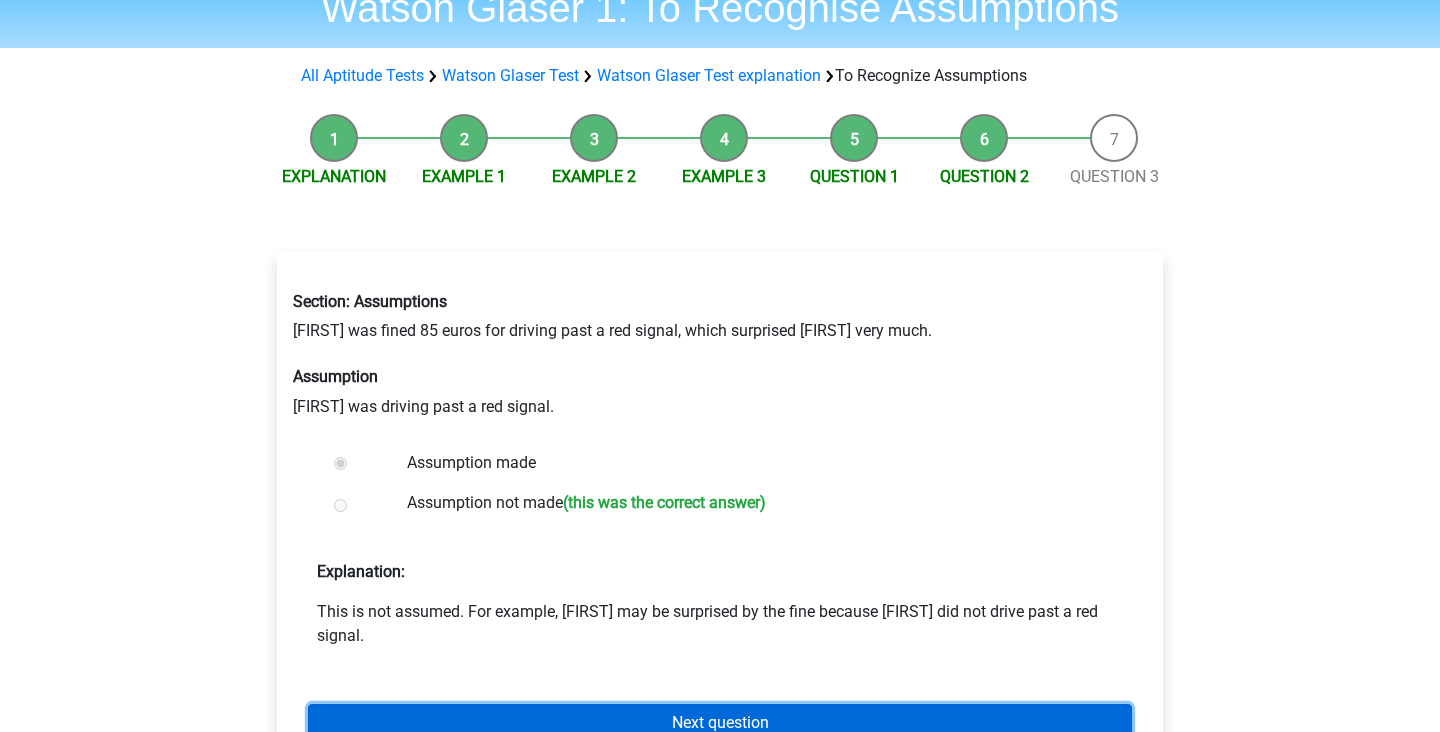 click on "Next question" at bounding box center (720, 723) 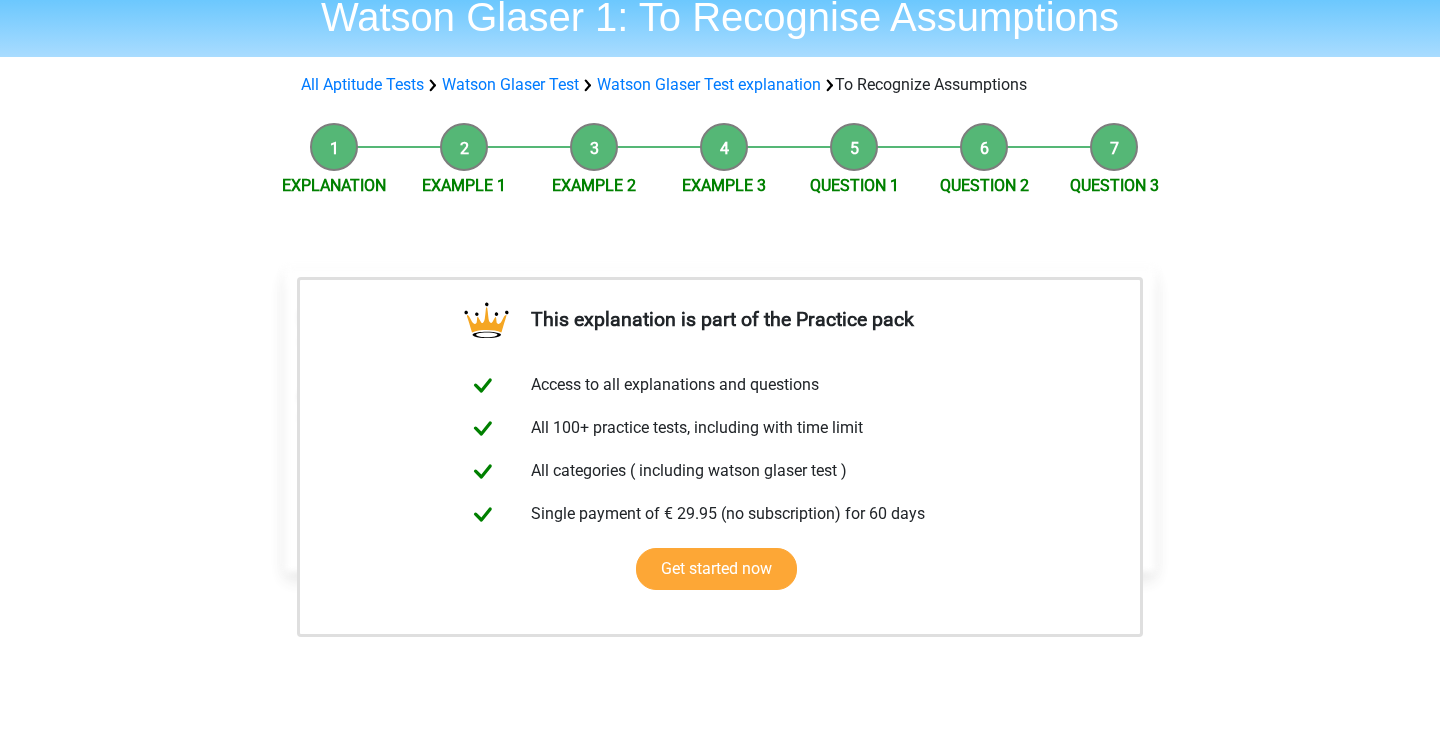 scroll, scrollTop: 246, scrollLeft: 0, axis: vertical 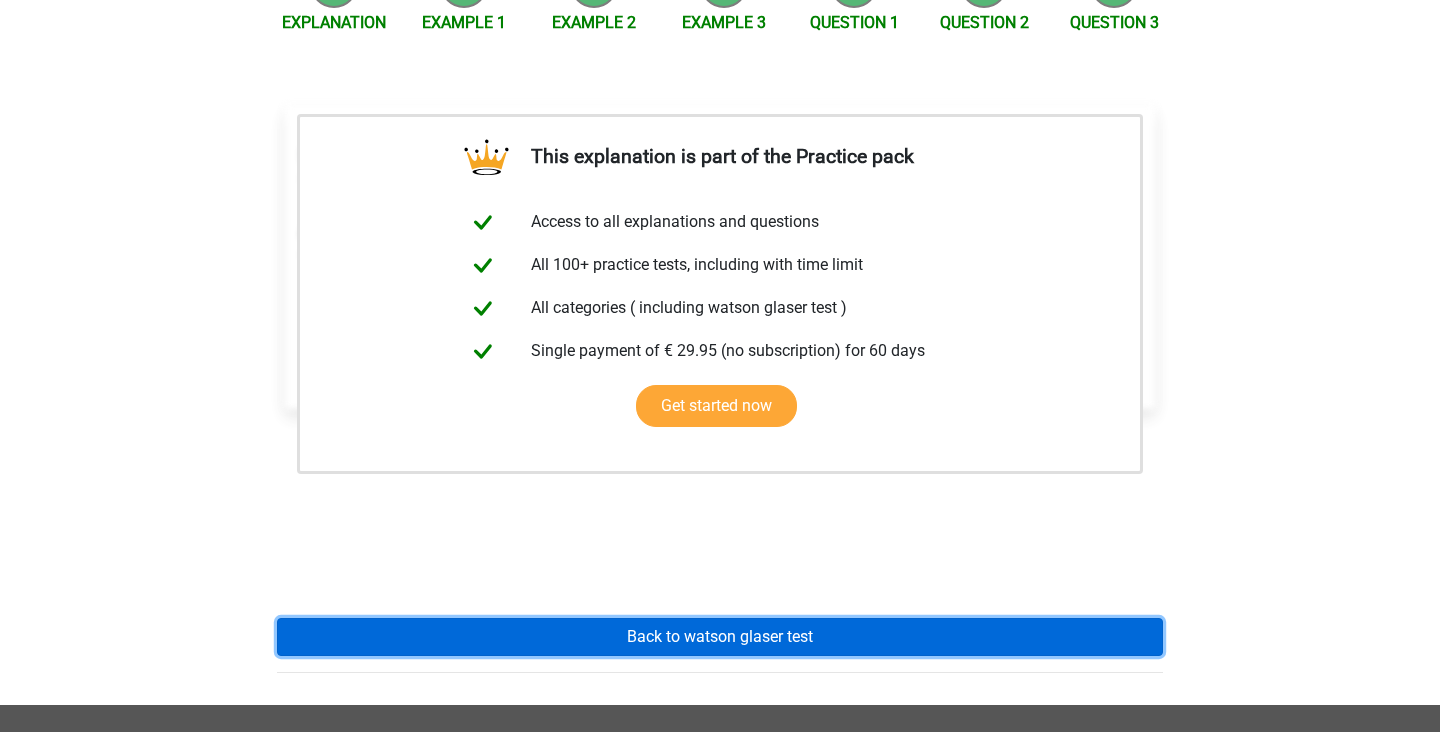 click on "Back to watson glaser test" at bounding box center (720, 637) 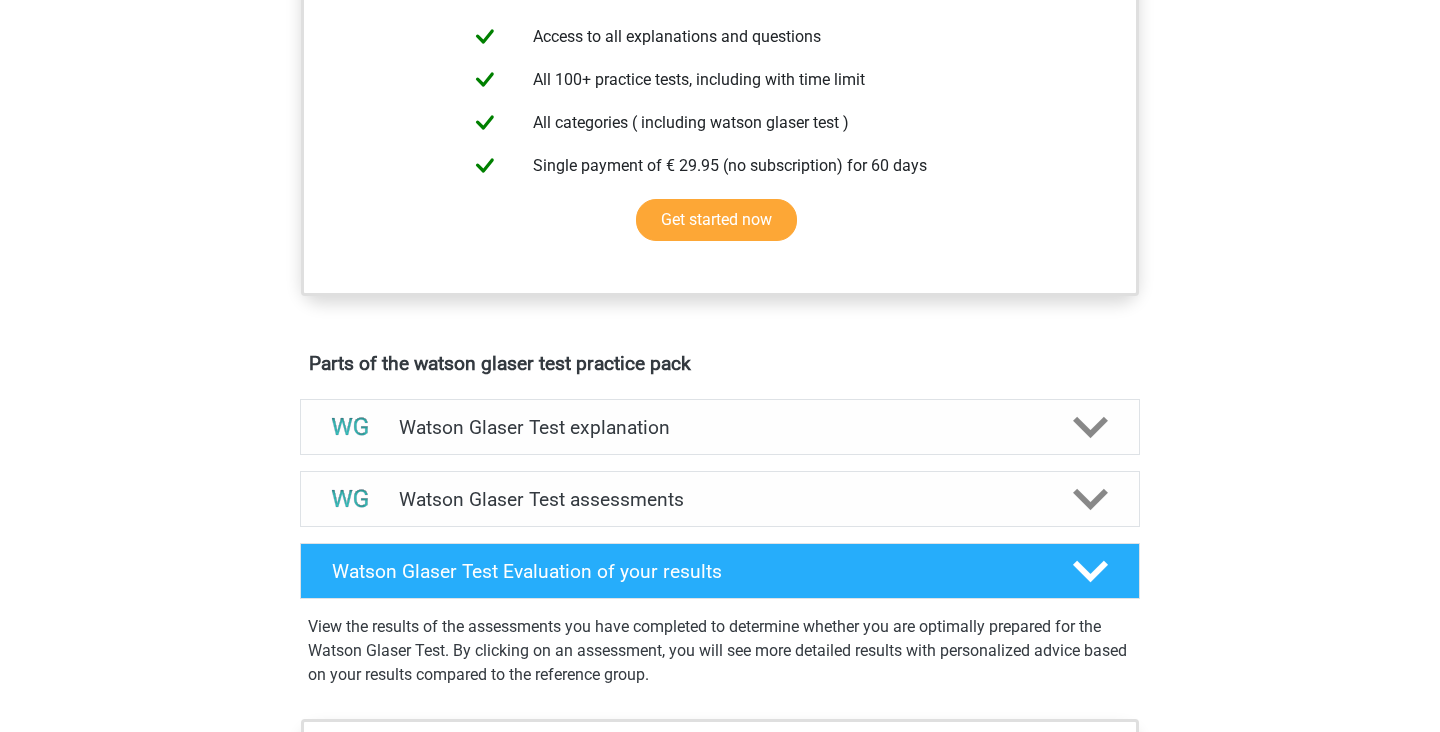 scroll, scrollTop: 887, scrollLeft: 0, axis: vertical 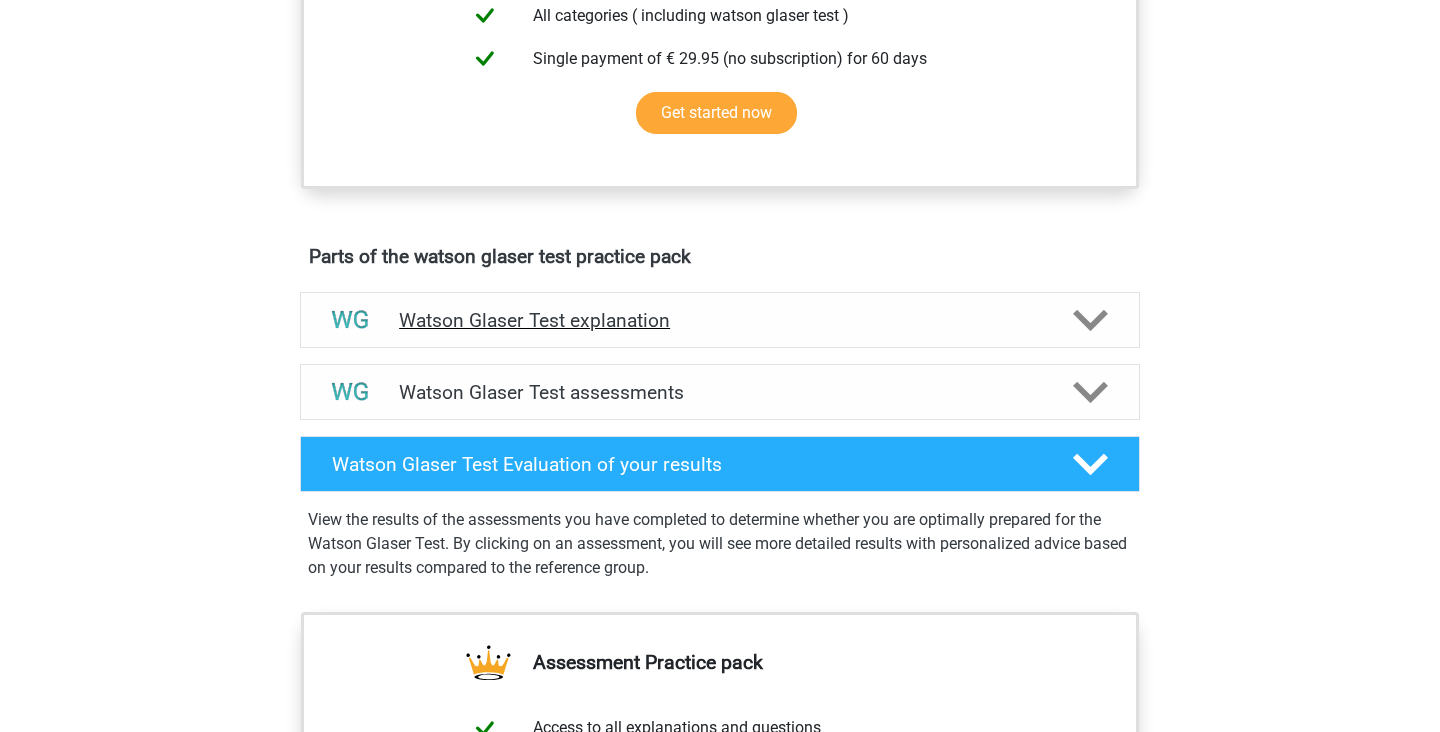 click on "Watson Glaser Test explanation" at bounding box center [720, 320] 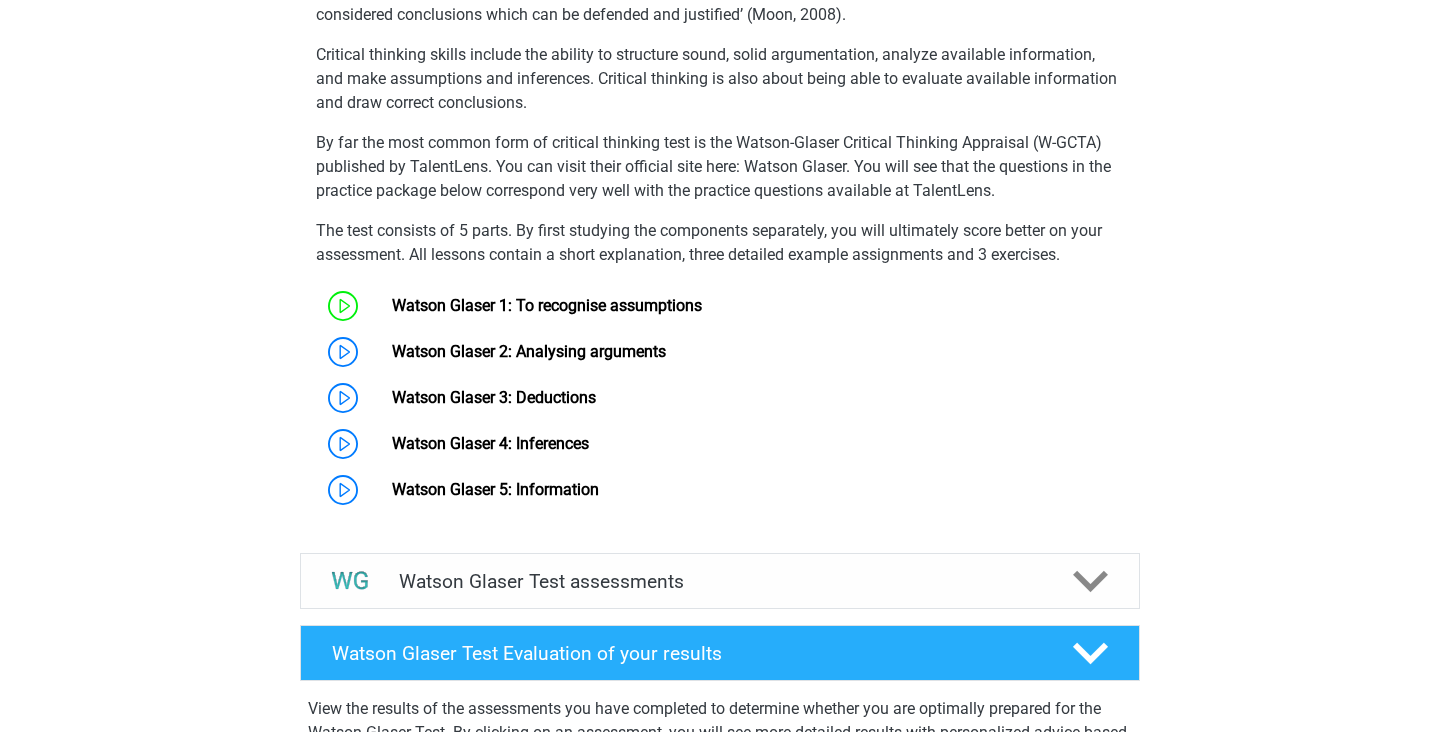 scroll, scrollTop: 1341, scrollLeft: 0, axis: vertical 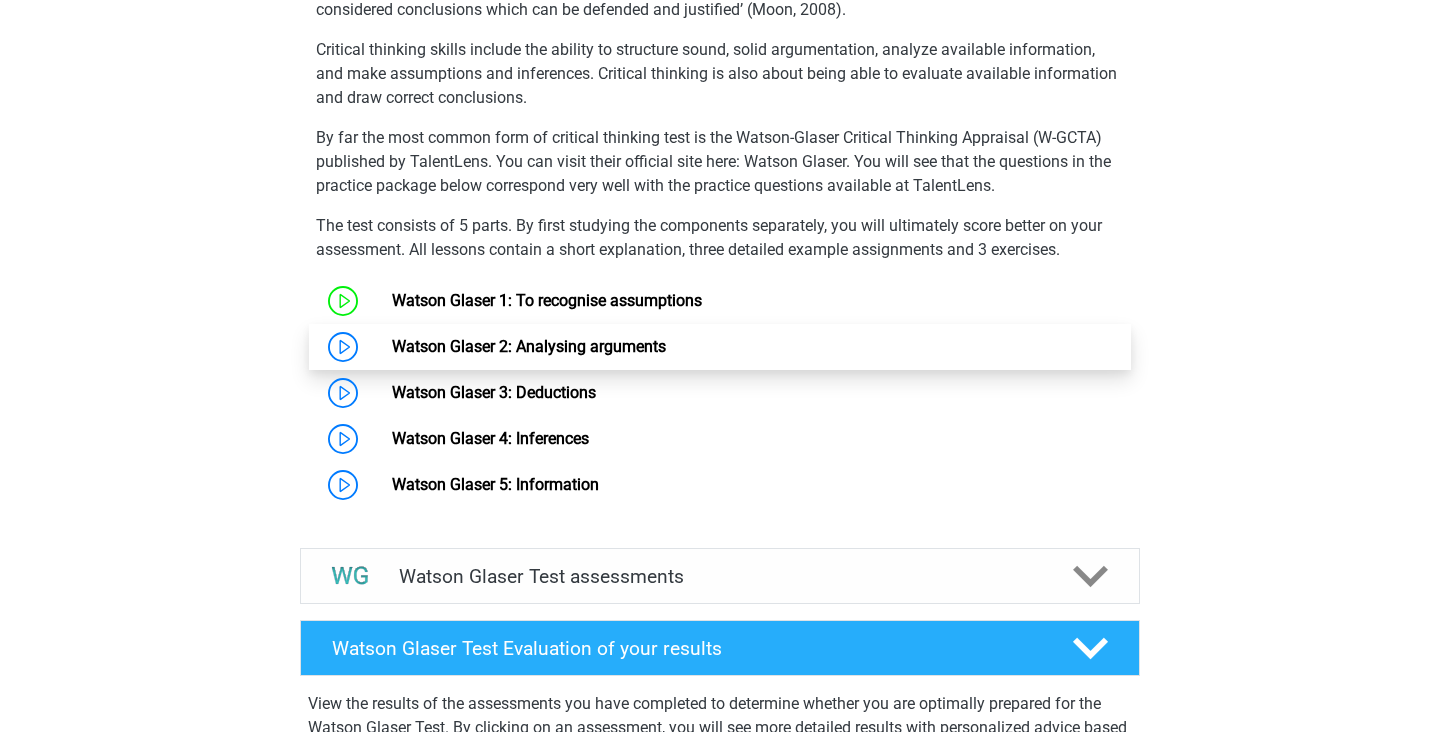 click on "Watson Glaser 2: Analysing arguments" at bounding box center [529, 346] 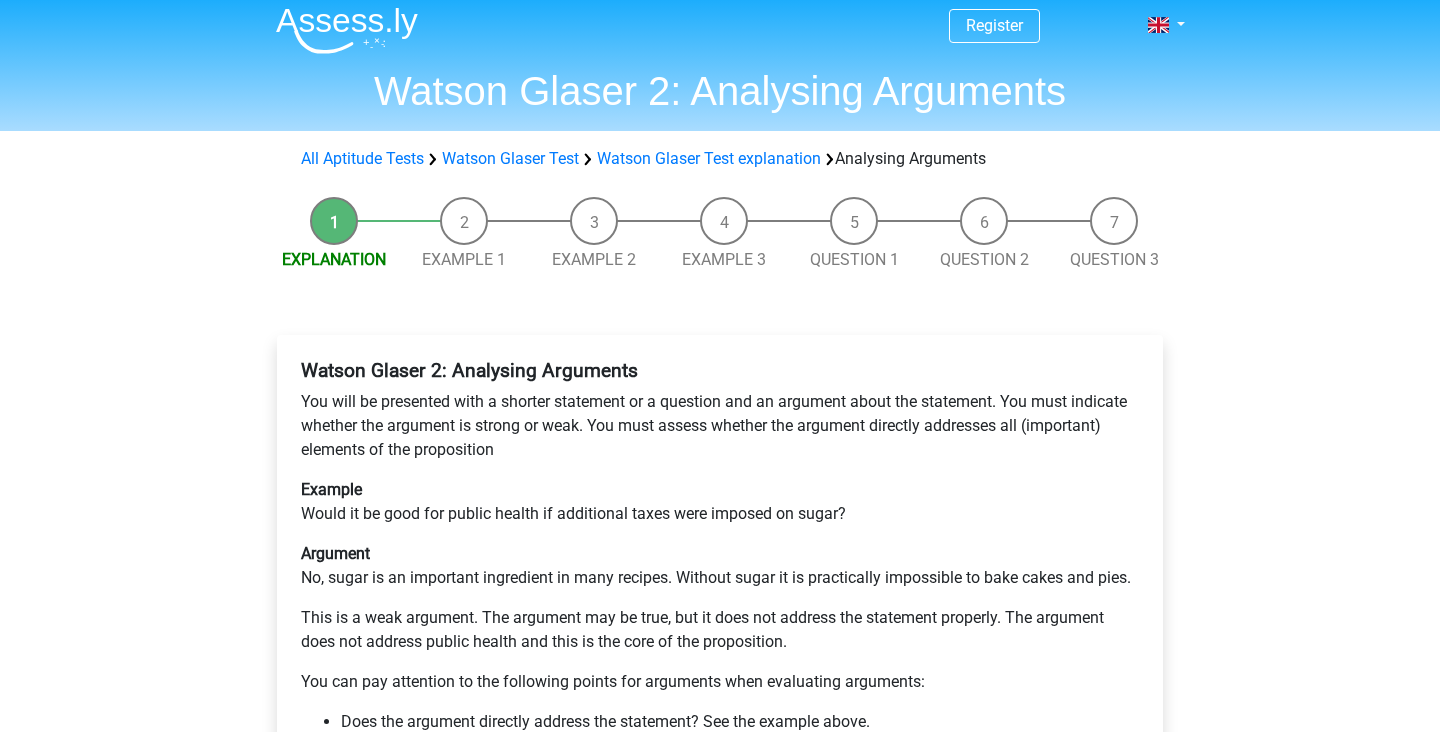 scroll, scrollTop: 0, scrollLeft: 0, axis: both 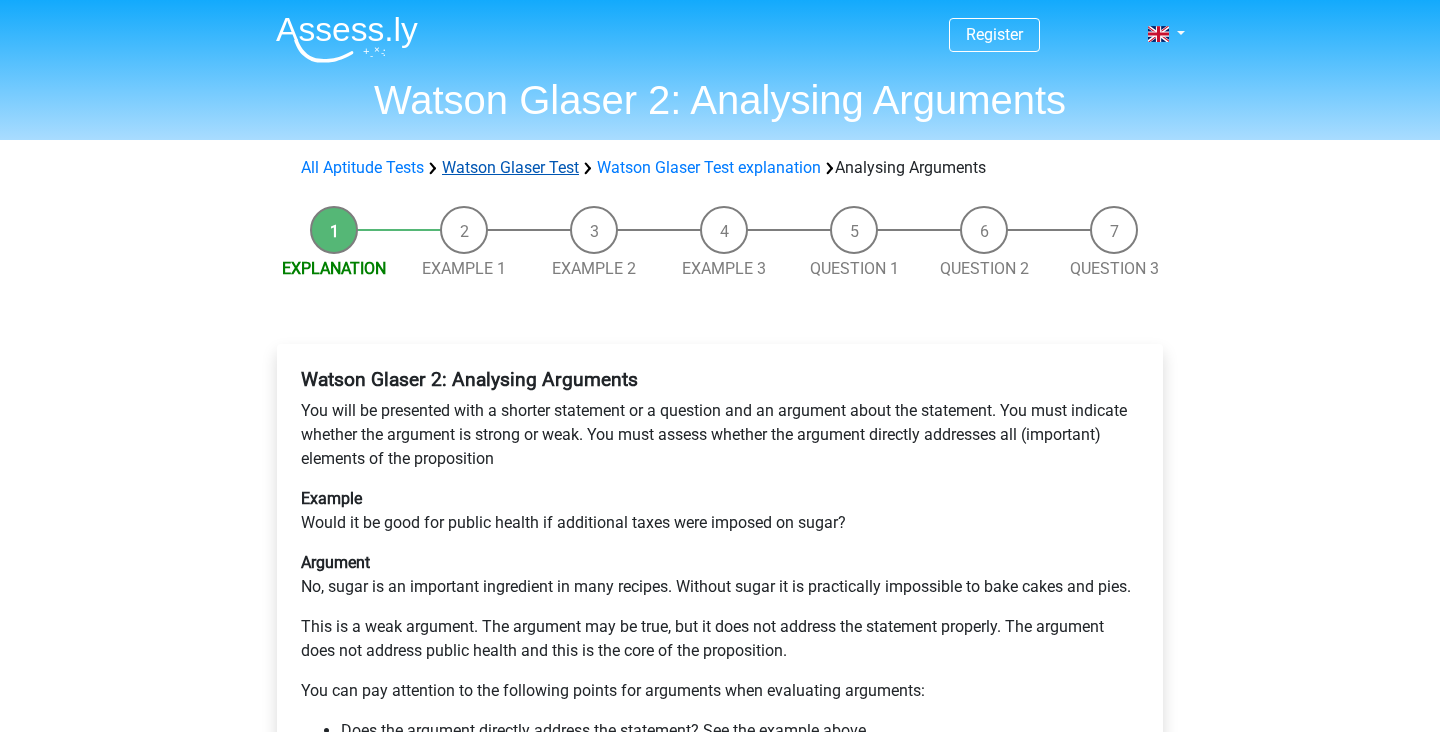 click on "Watson Glaser Test" at bounding box center (510, 167) 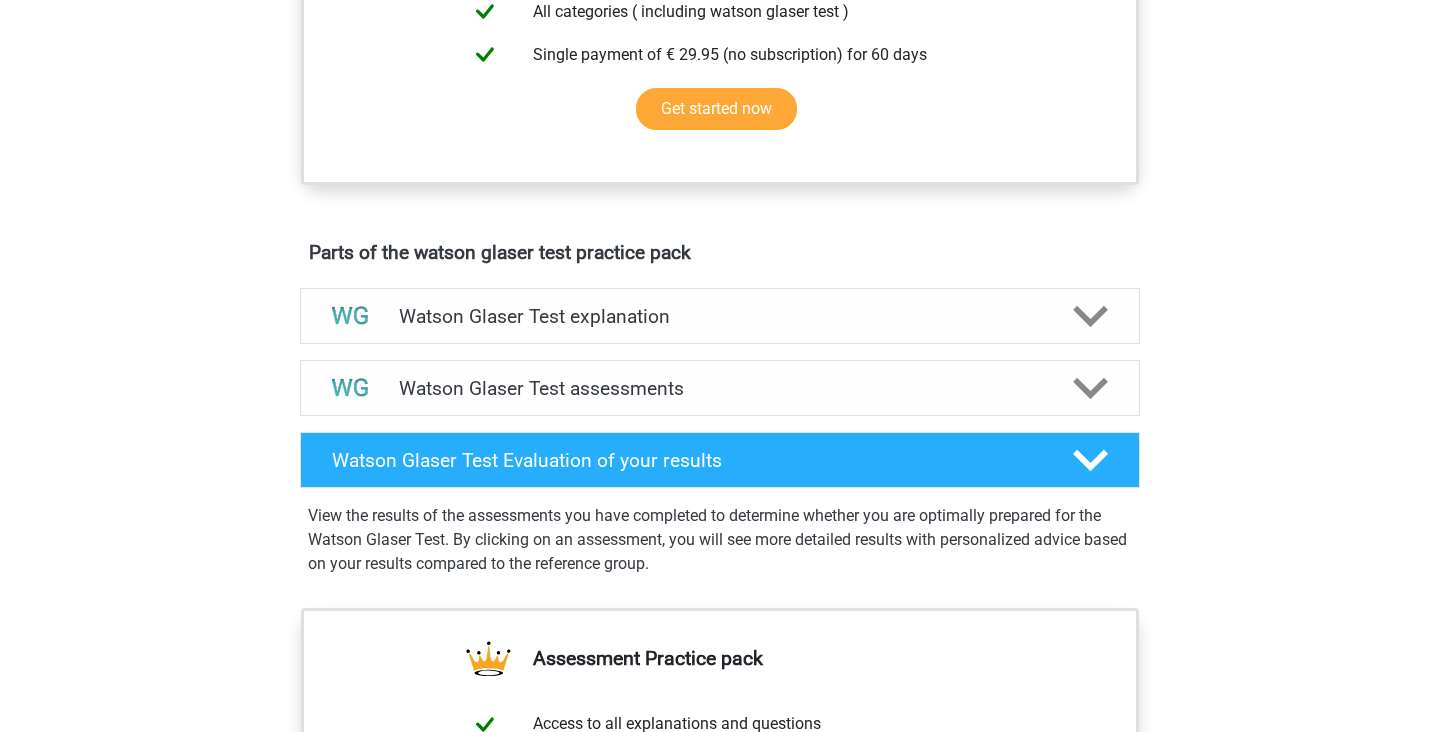 scroll, scrollTop: 1029, scrollLeft: 0, axis: vertical 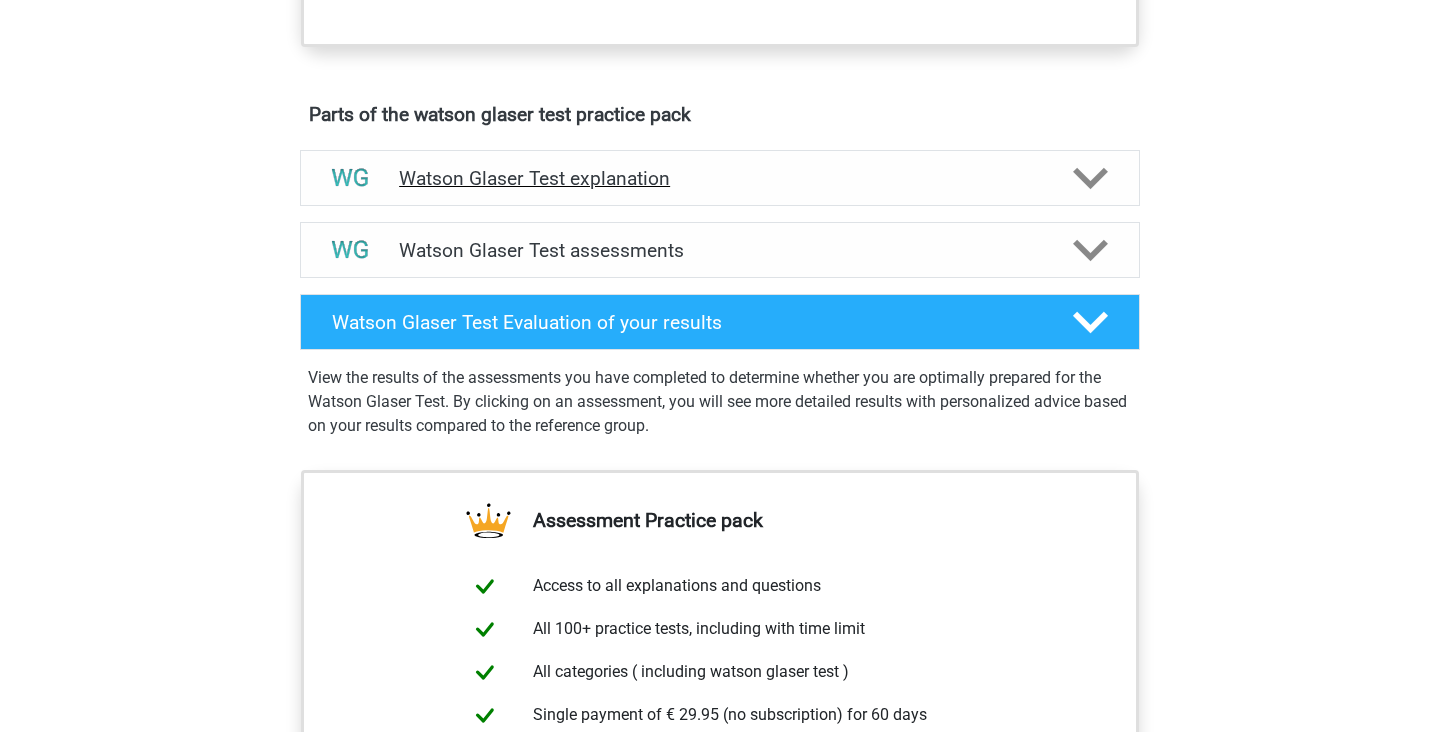 click on "Watson Glaser Test explanation" at bounding box center (720, 178) 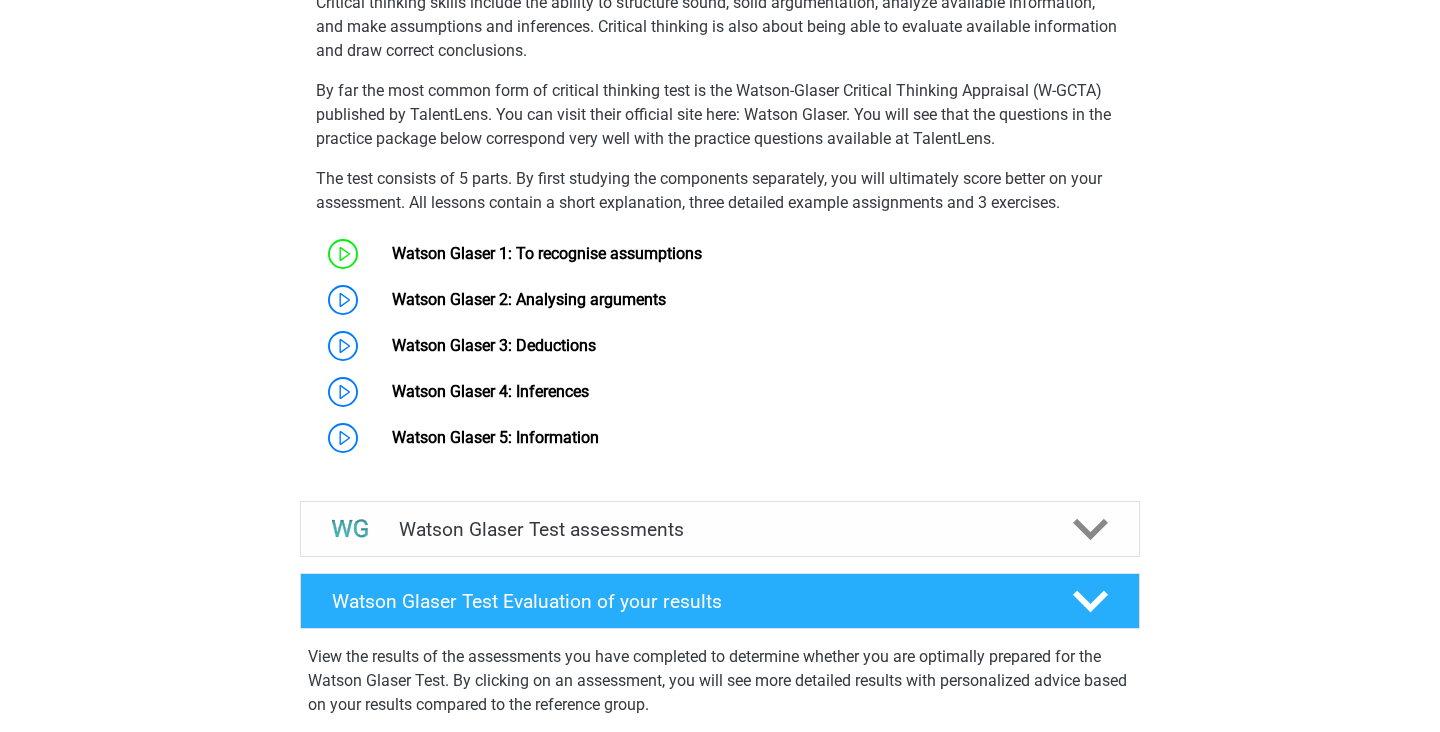 scroll, scrollTop: 1392, scrollLeft: 0, axis: vertical 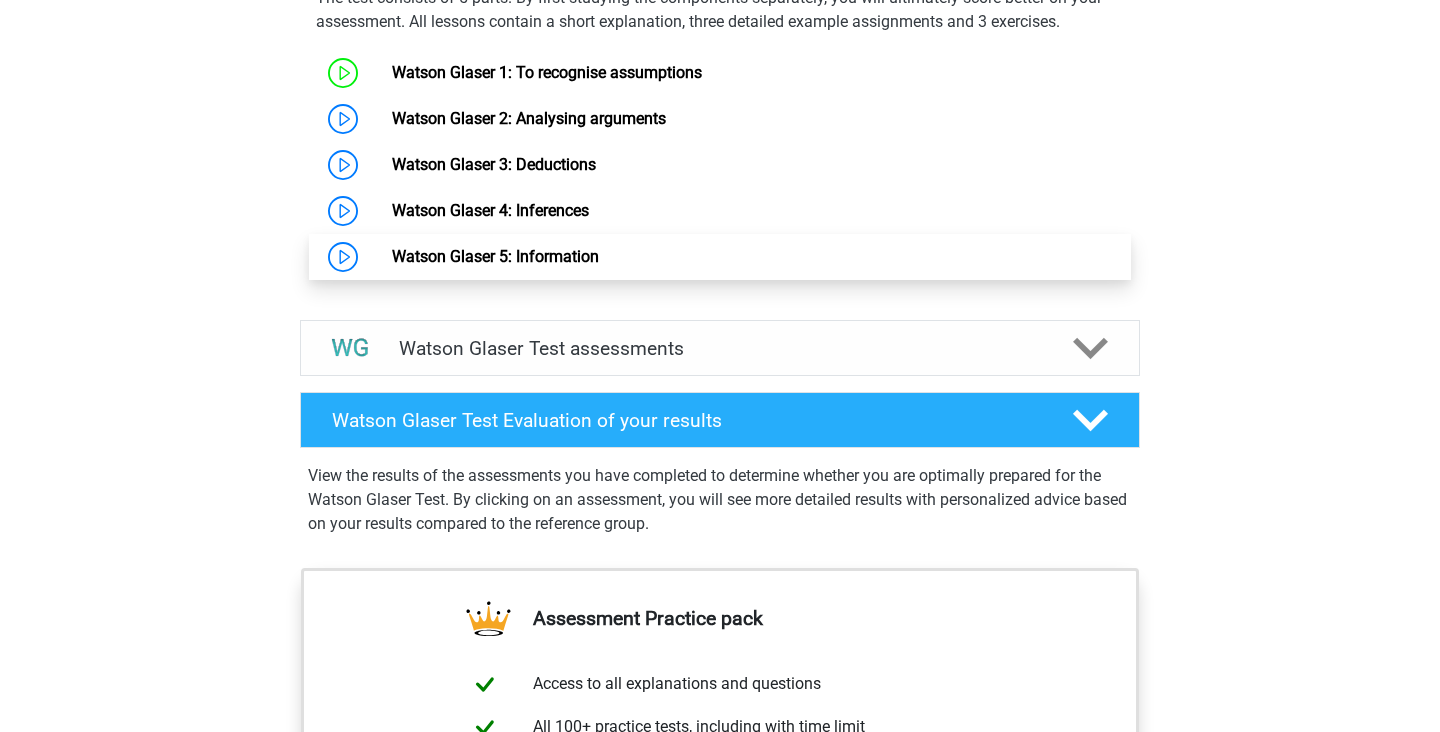 click on "Watson Glaser 5: Information" at bounding box center (495, 256) 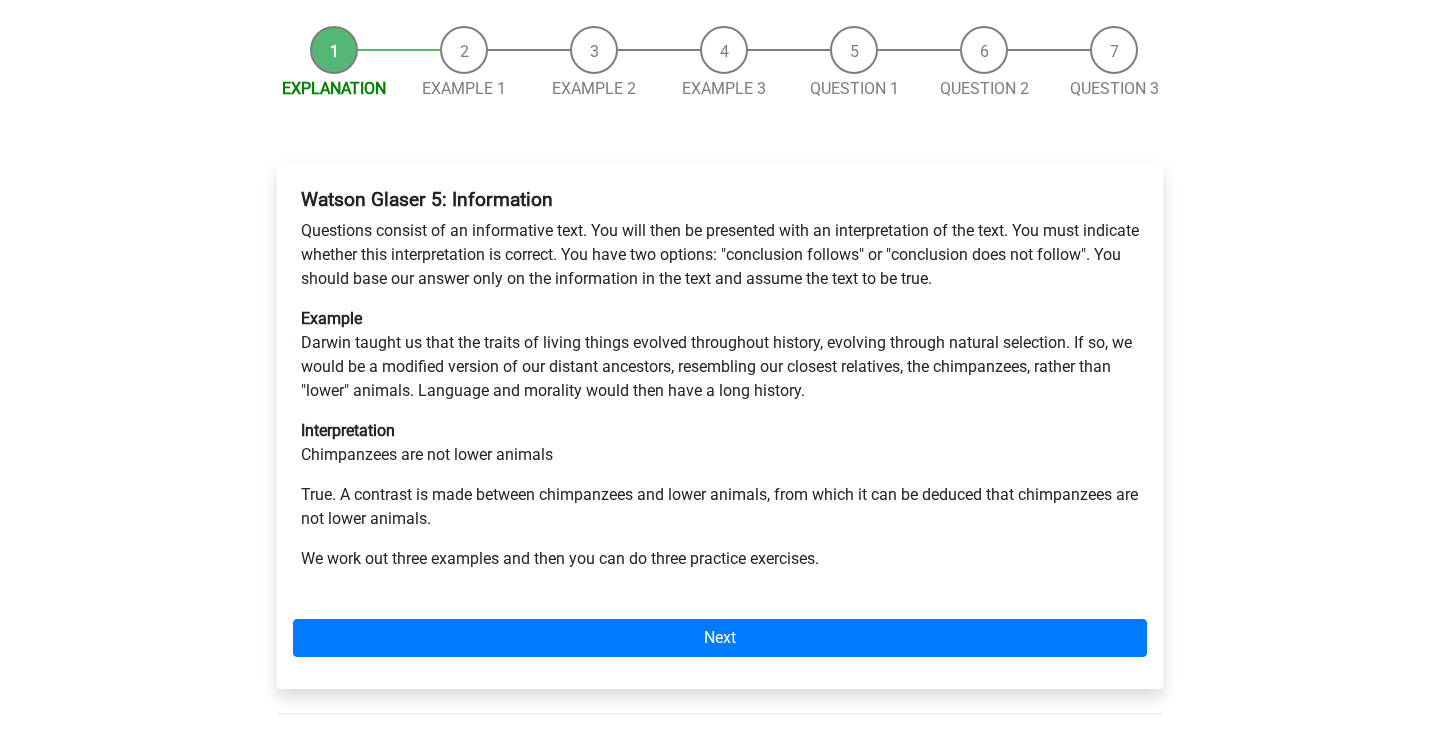 scroll, scrollTop: 182, scrollLeft: 0, axis: vertical 